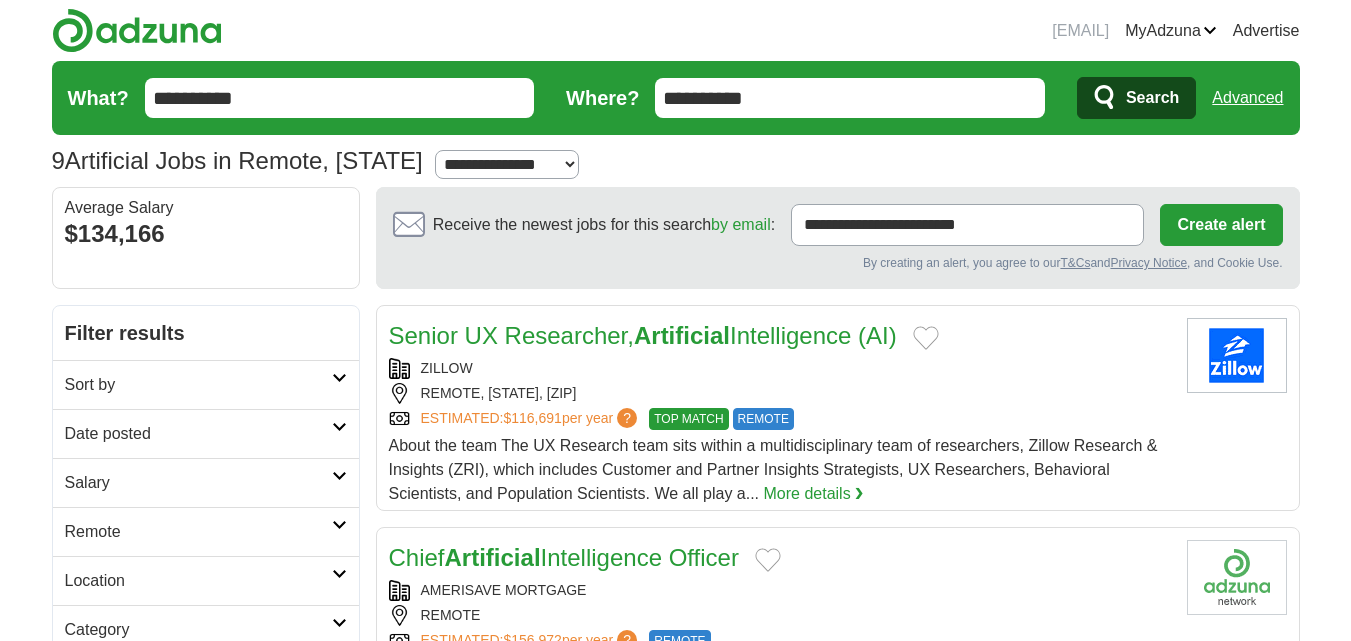 scroll, scrollTop: 0, scrollLeft: 0, axis: both 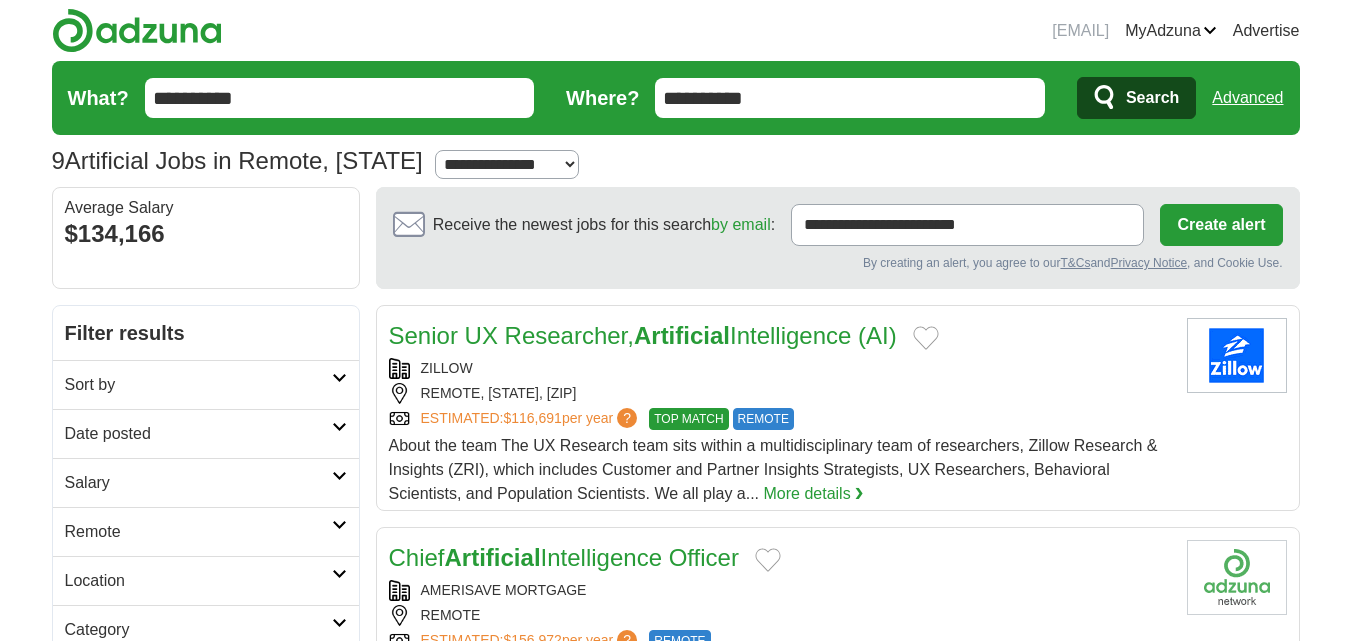 click on "**********" at bounding box center (850, 98) 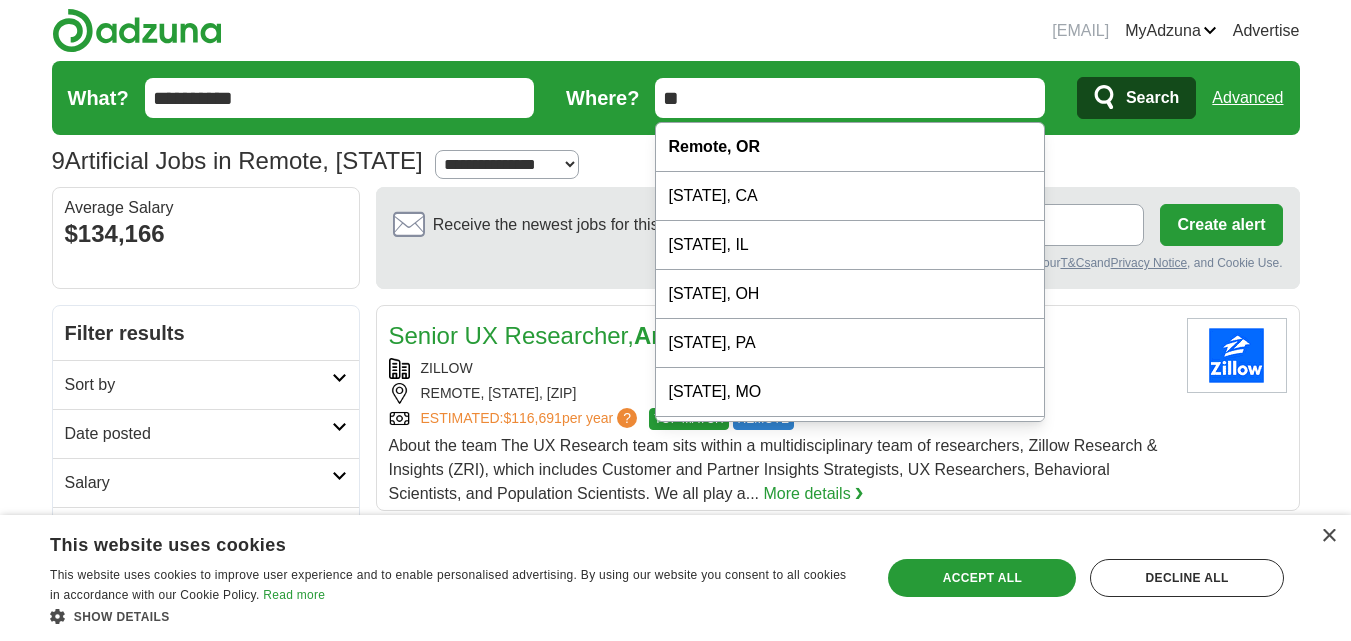 type on "*" 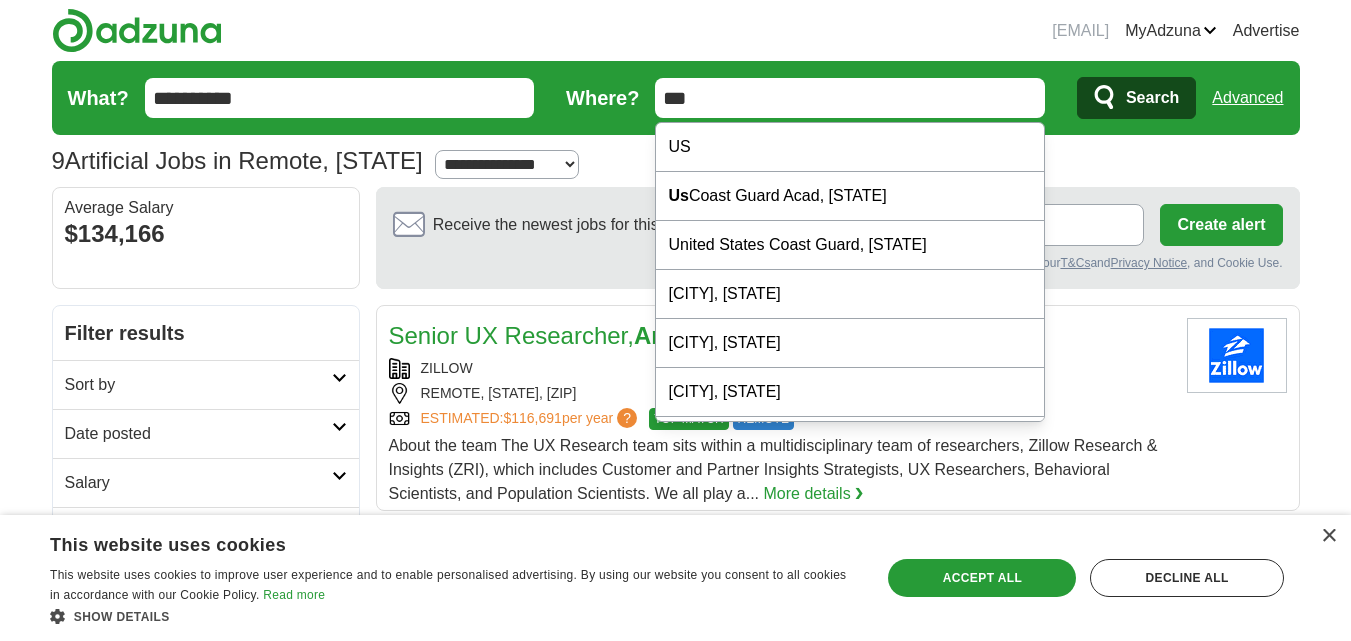 type on "**" 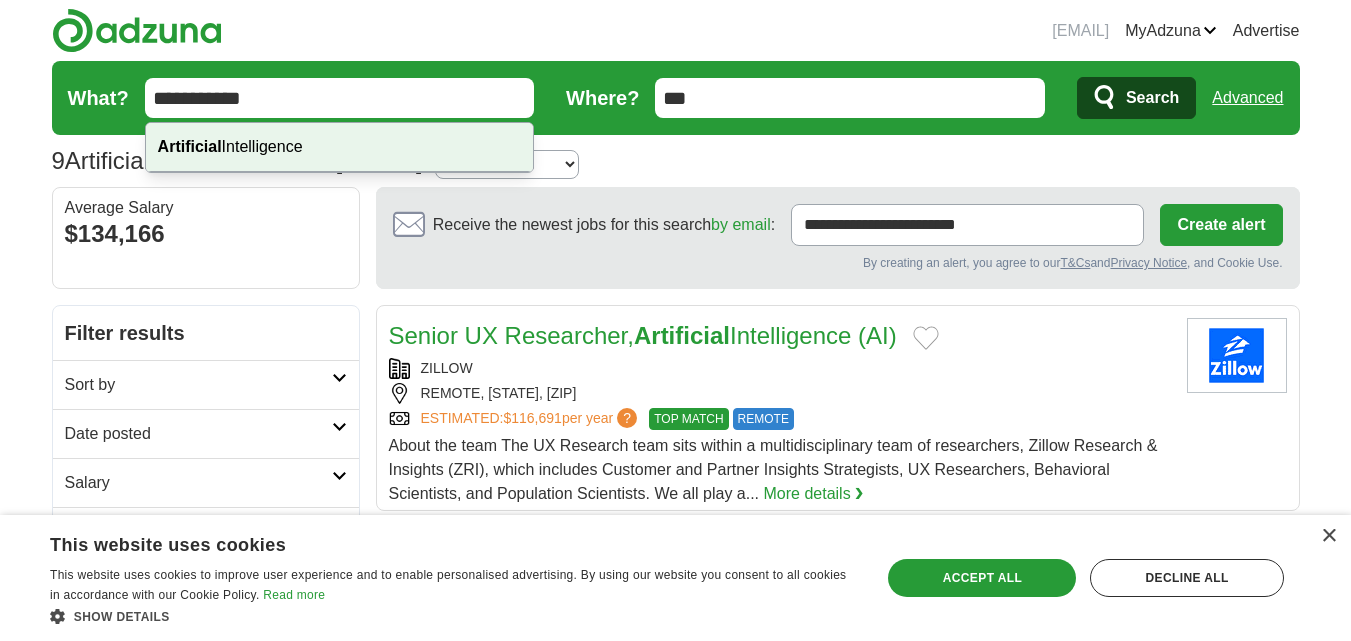 click on "niyanmitchell77@gmail.com
MyAdzuna
Alerts
Favorites
Resumes
ApplyIQ
Preferences
Posted jobs
Logout
Advertise
9
Artificial Jobs in Remote, OR
Salary
Salary
Select a salary range
Salary from
from $10,000
from $20,000" at bounding box center [675, 1455] 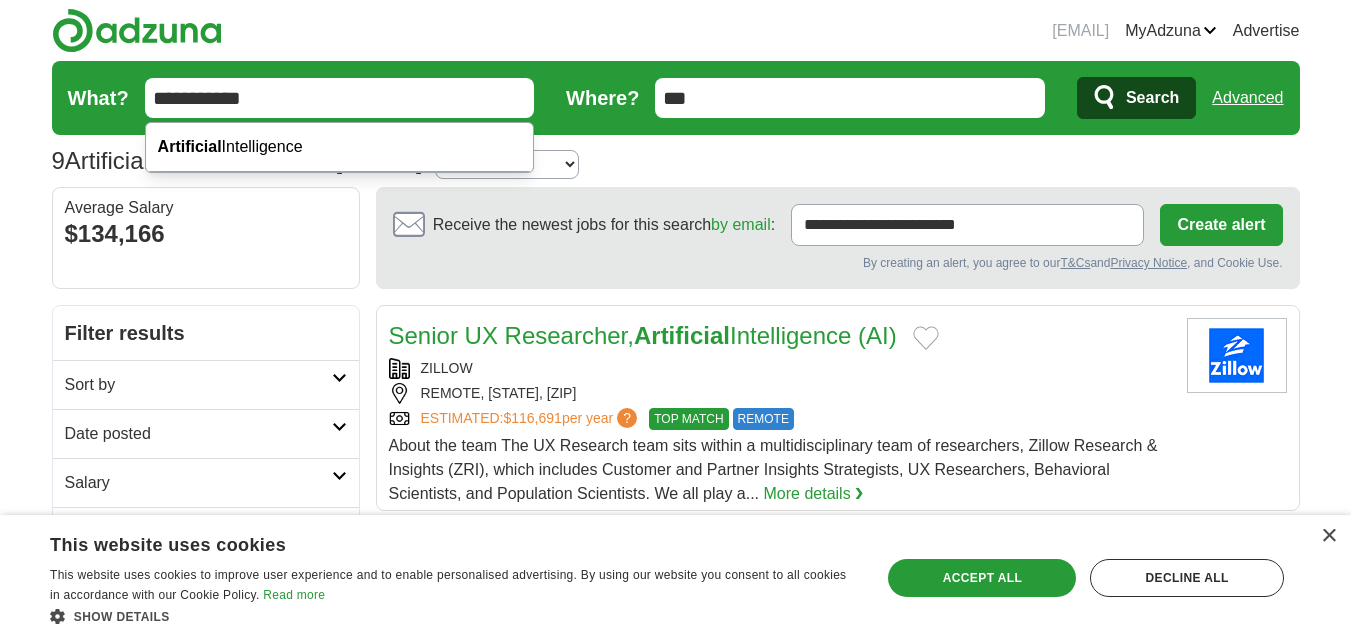 click on "**********" at bounding box center (340, 98) 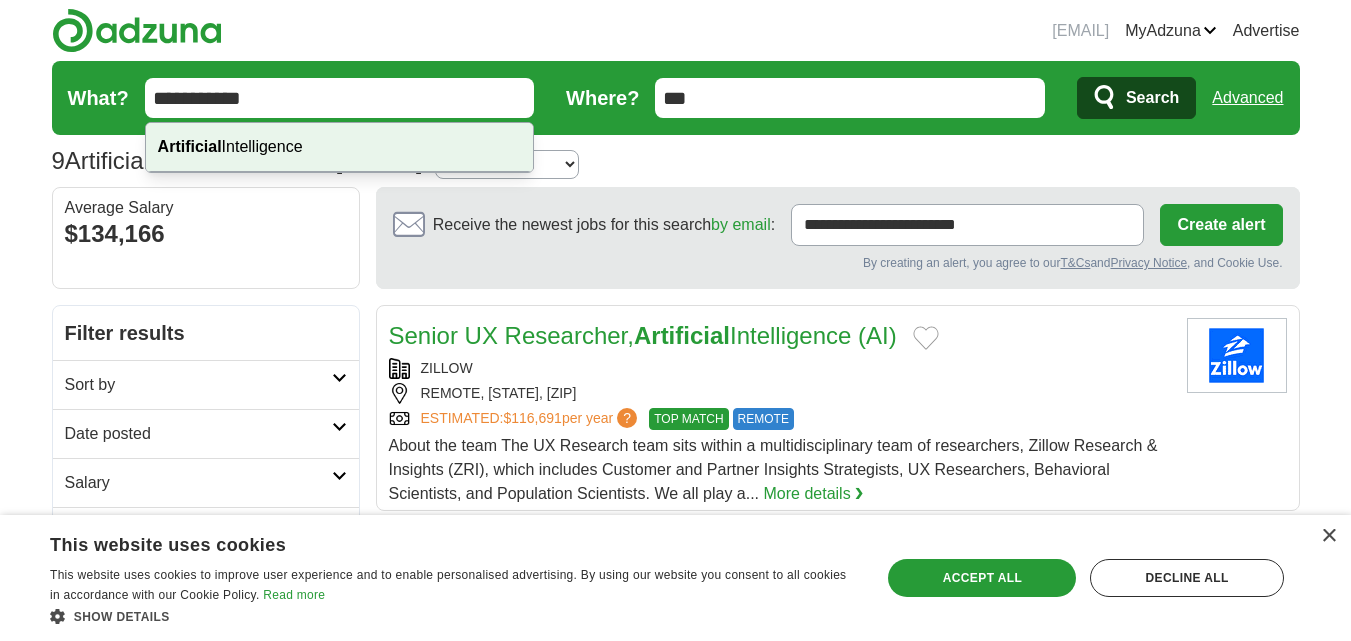 click on "Artificial  Intelligence" at bounding box center [340, 147] 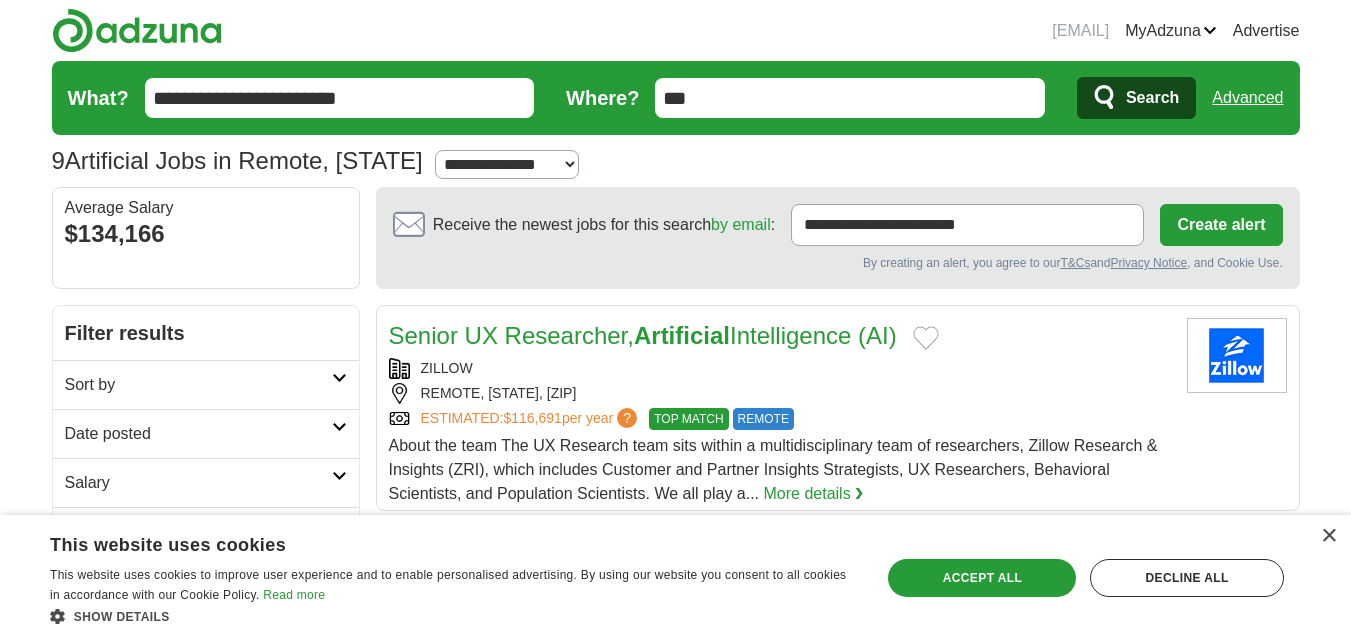 click on "9
Artificial Jobs in Remote, OR" at bounding box center (237, 160) 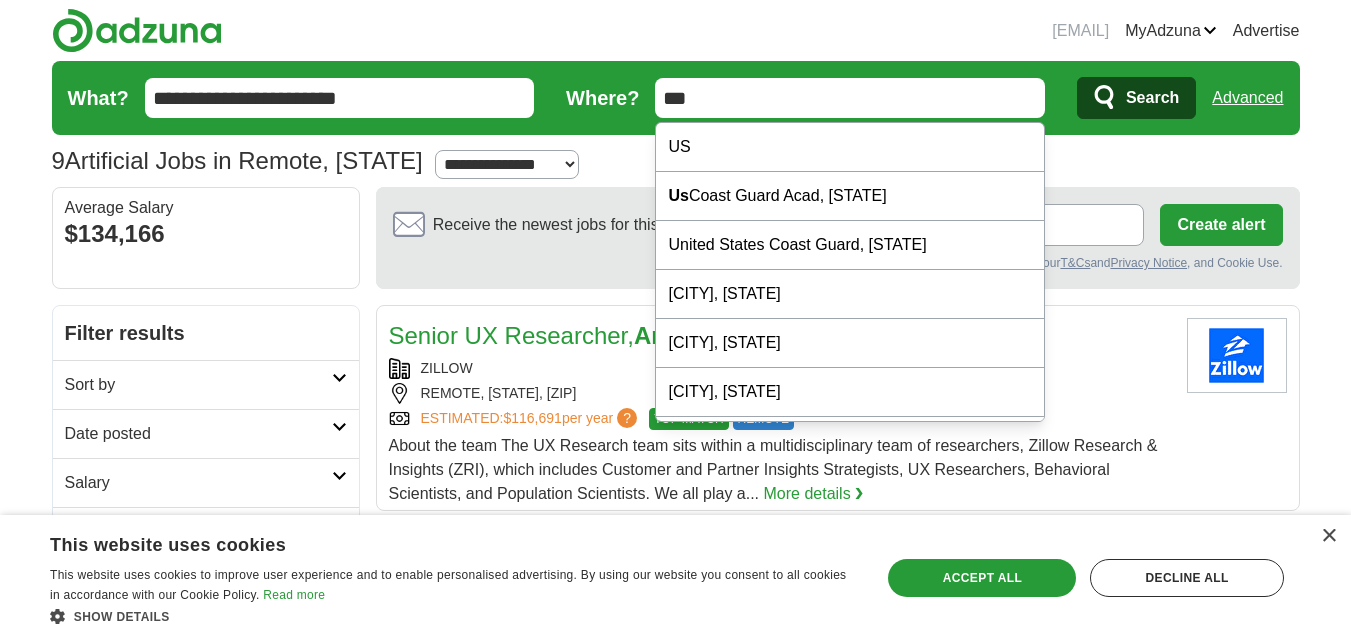 click on "**" at bounding box center (850, 98) 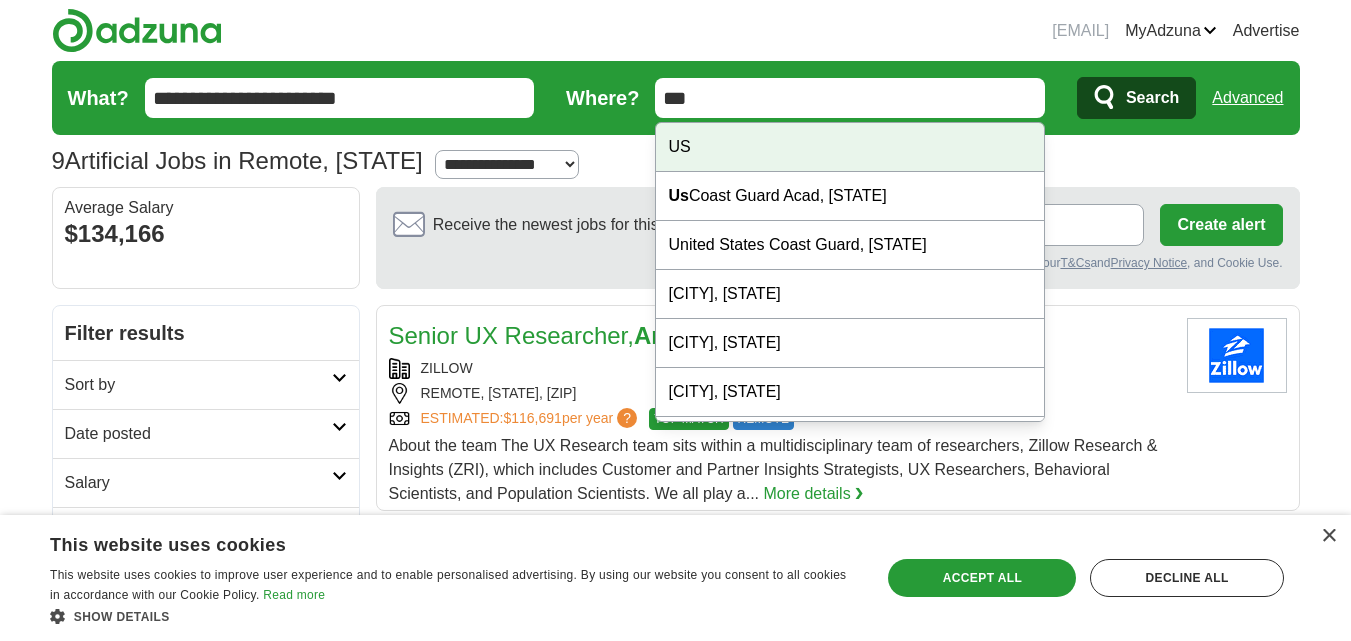 click on "US" at bounding box center [850, 147] 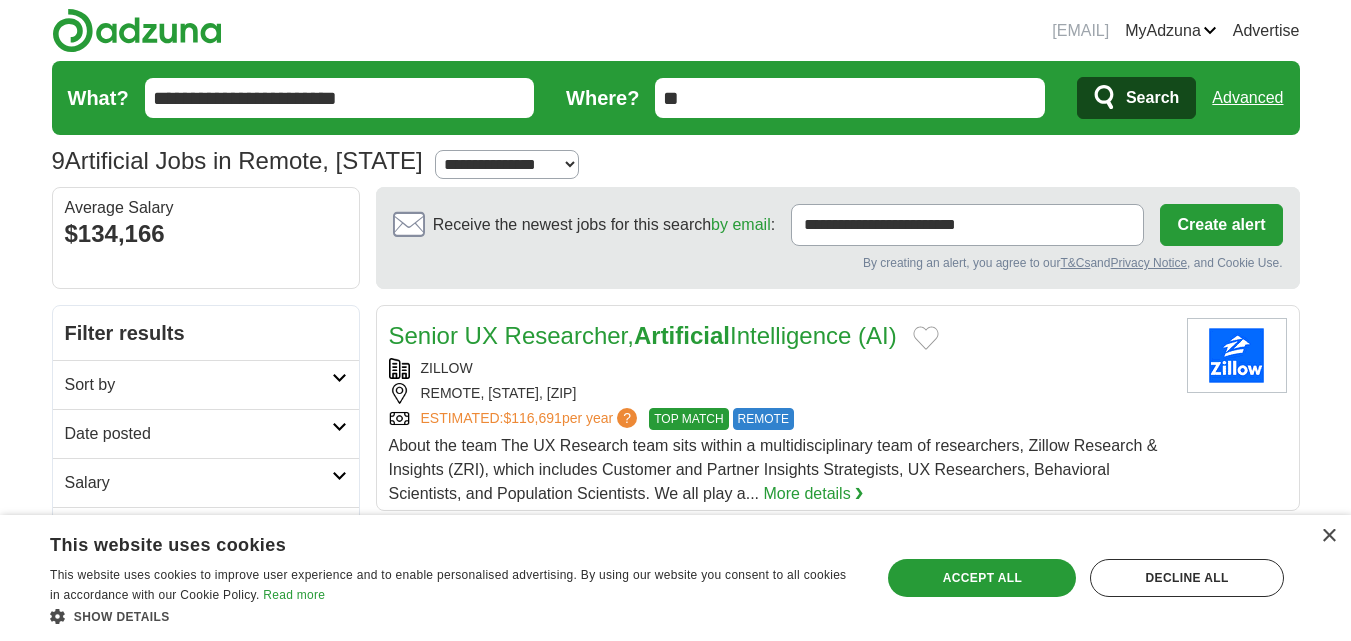 click on "**********" at bounding box center [676, 161] 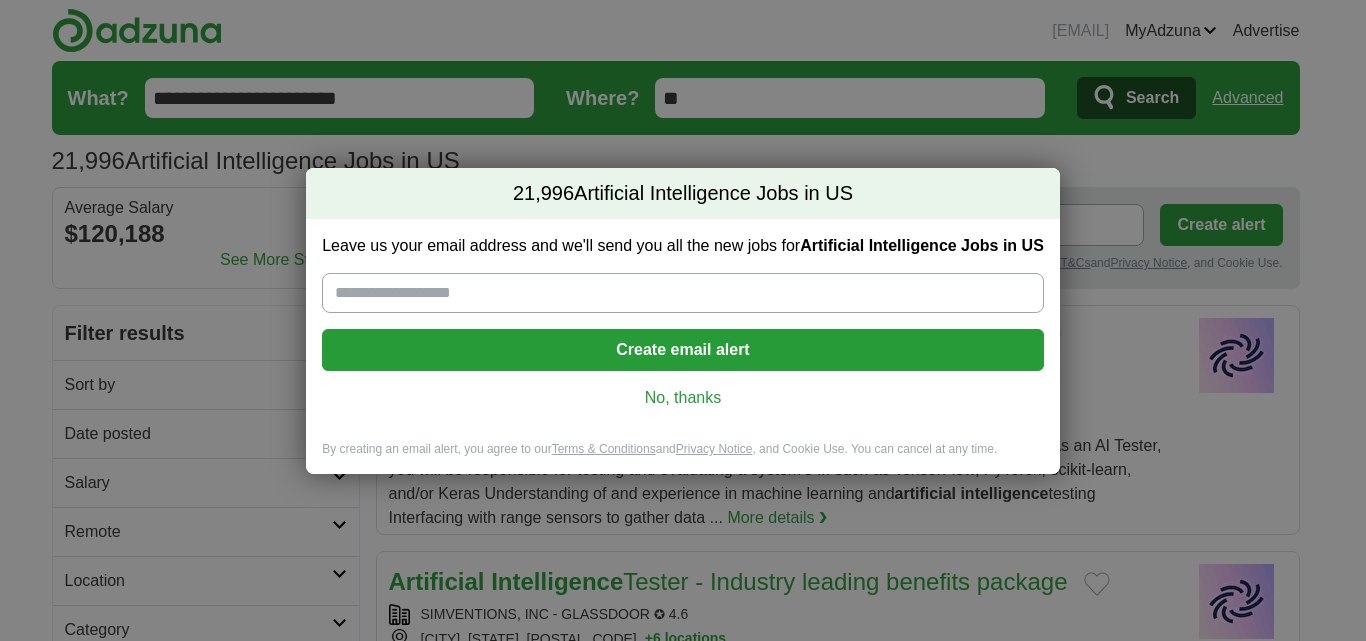 scroll, scrollTop: 0, scrollLeft: 0, axis: both 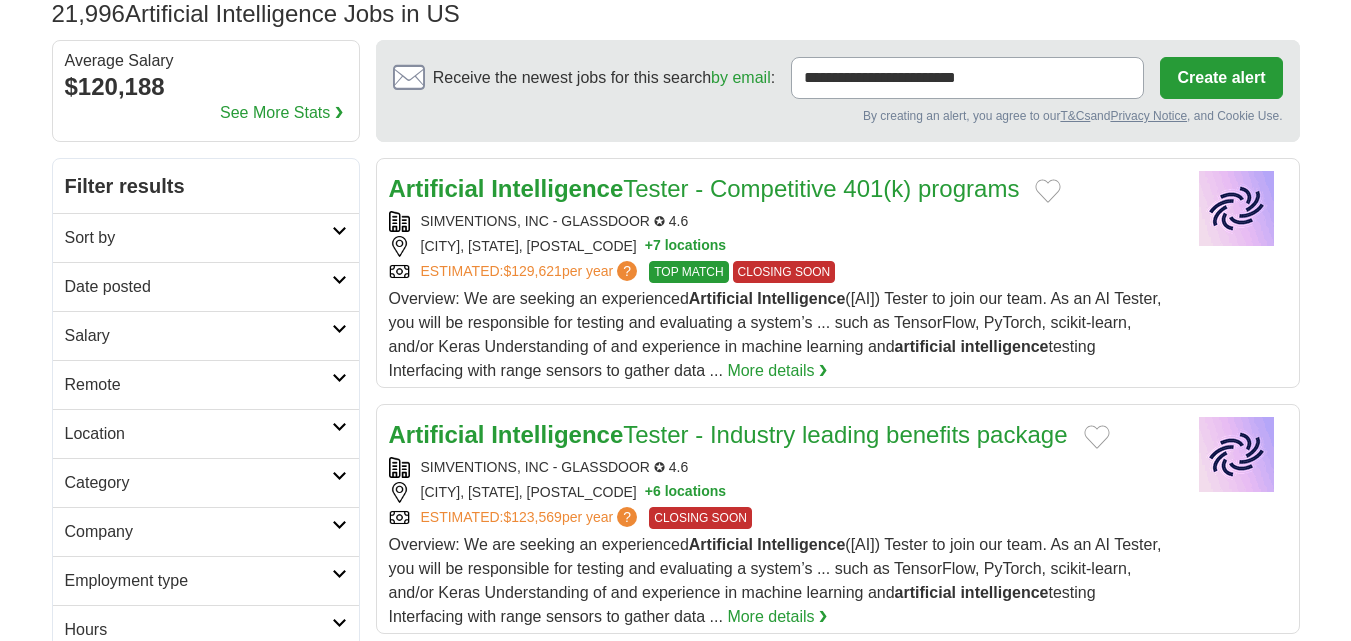 click at bounding box center [339, 378] 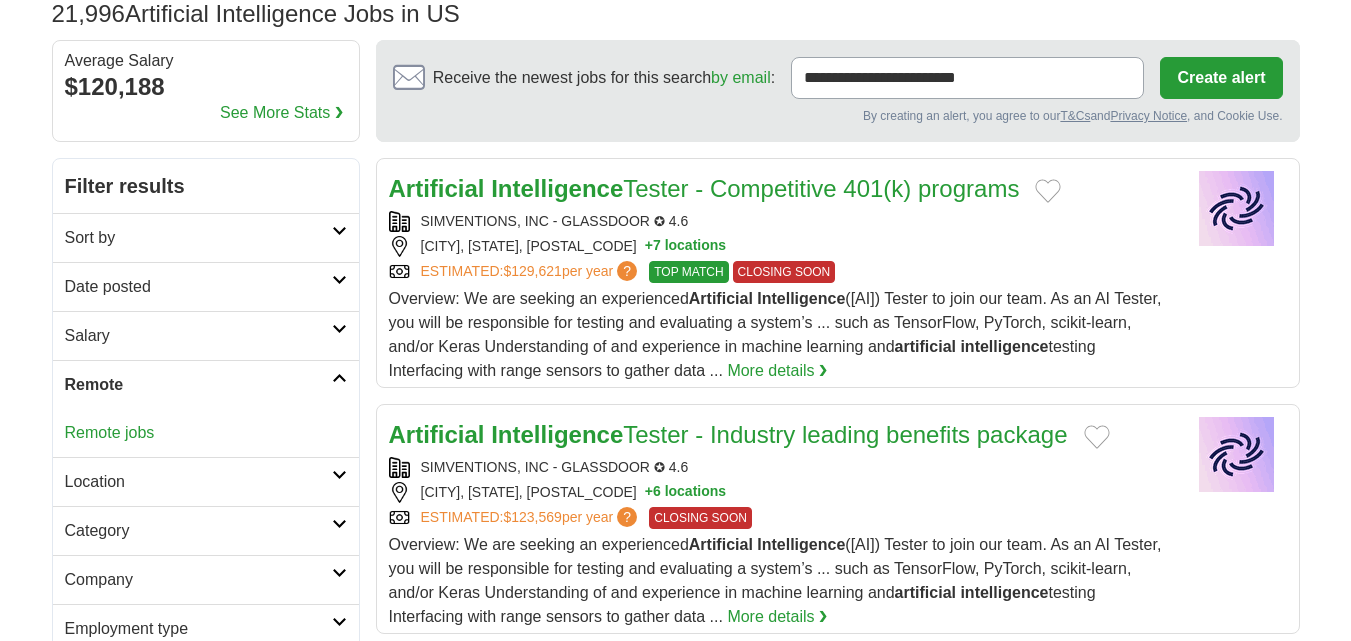 click on "Remote jobs" at bounding box center (110, 432) 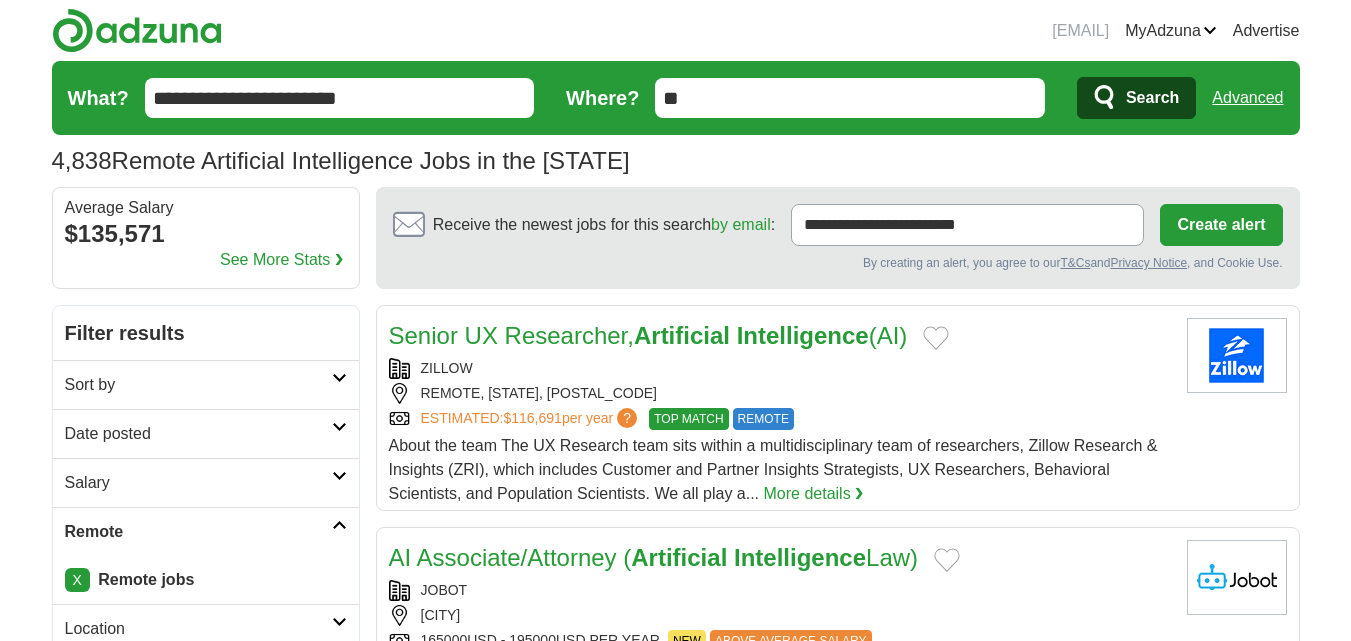 scroll, scrollTop: 0, scrollLeft: 0, axis: both 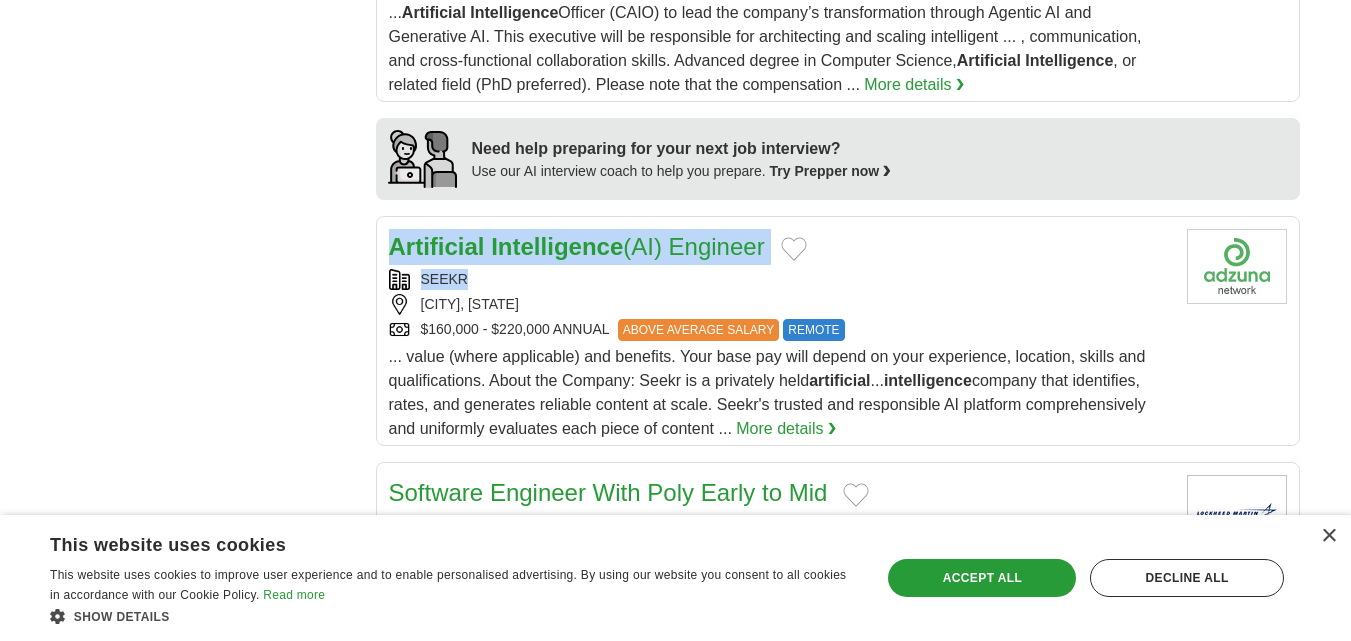 drag, startPoint x: 475, startPoint y: 273, endPoint x: 387, endPoint y: 250, distance: 90.95603 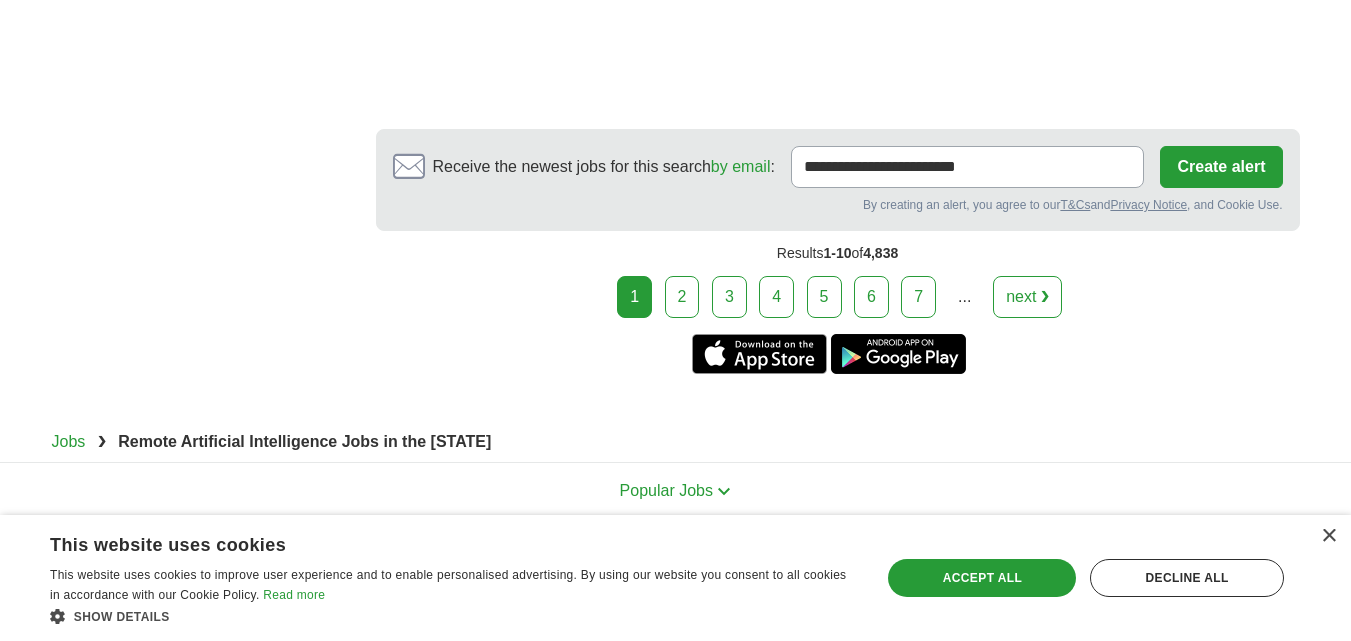 scroll, scrollTop: 3669, scrollLeft: 0, axis: vertical 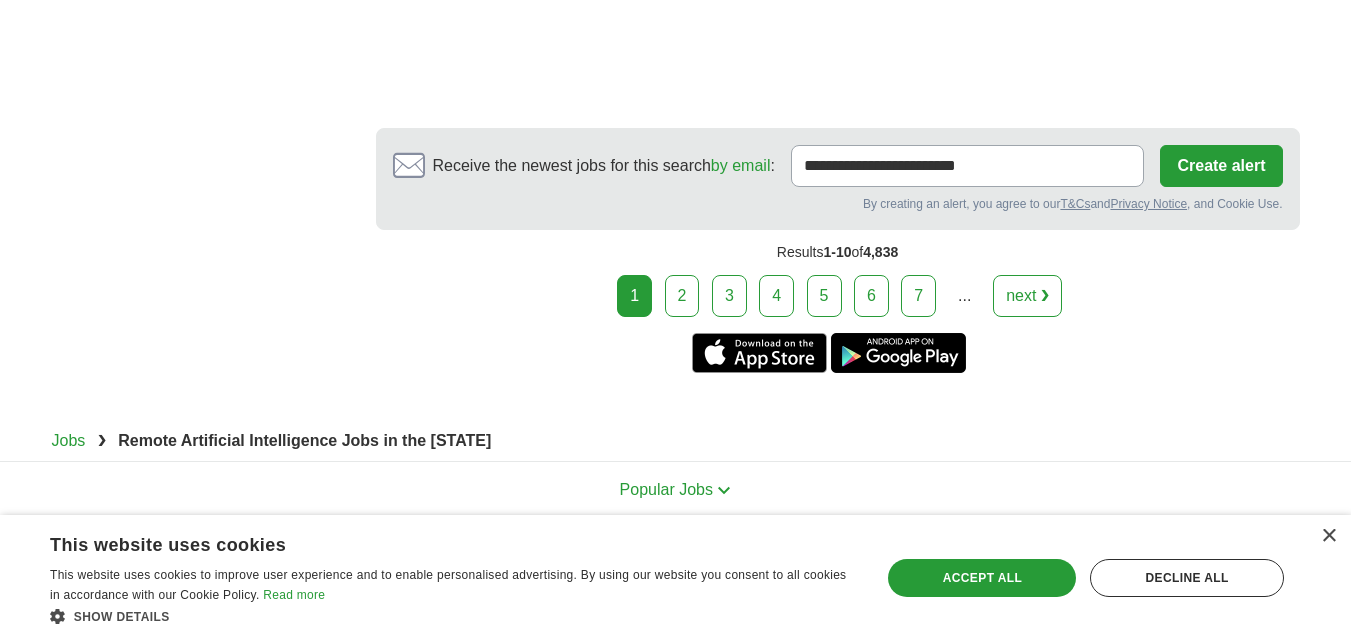 click on "2" at bounding box center (682, 296) 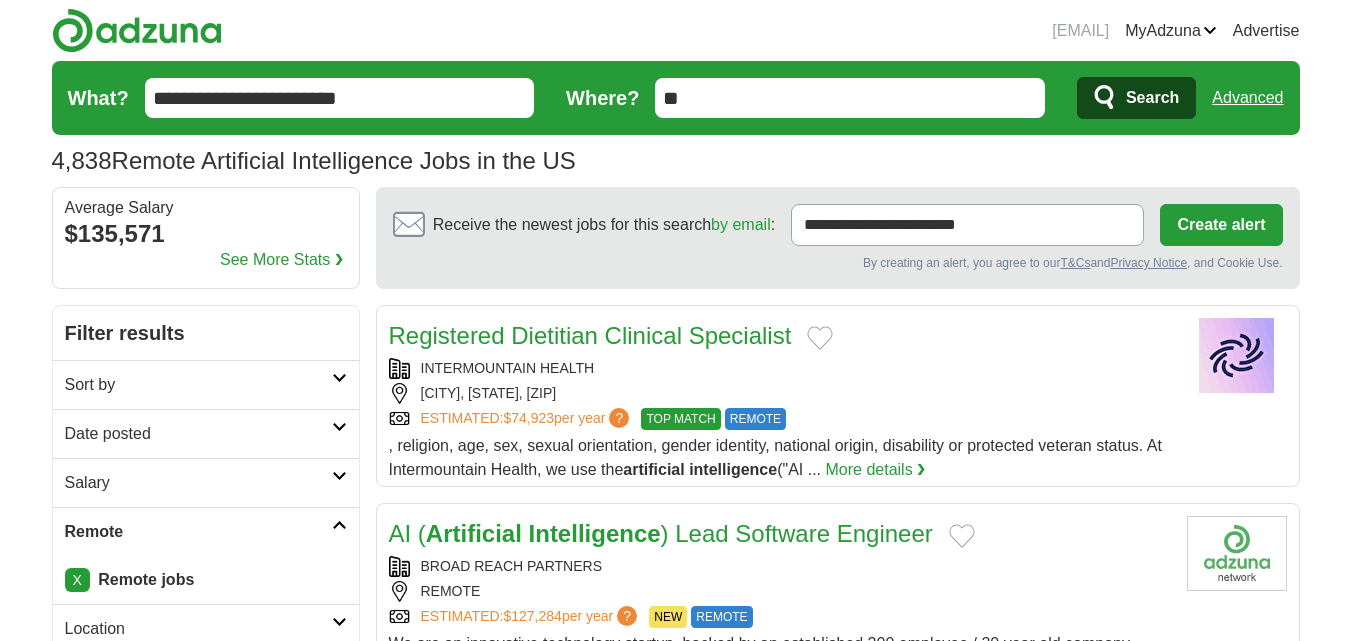 scroll, scrollTop: 240, scrollLeft: 0, axis: vertical 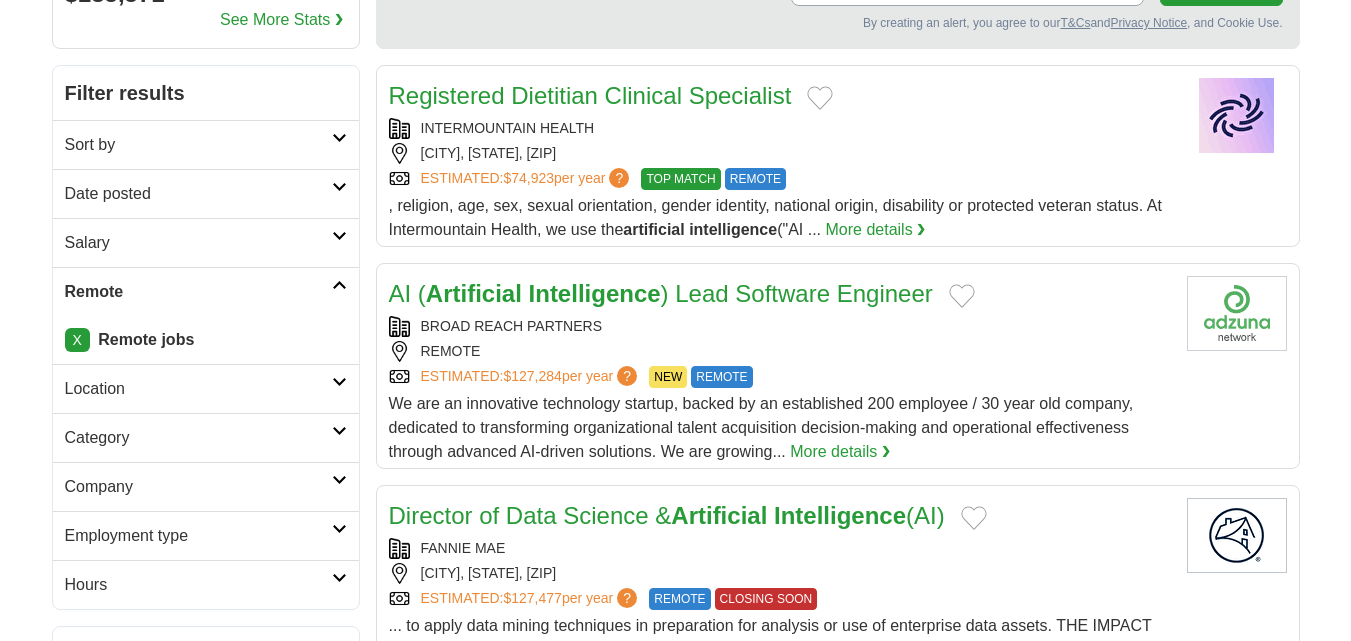 drag, startPoint x: 0, startPoint y: 0, endPoint x: 378, endPoint y: 291, distance: 477.03772 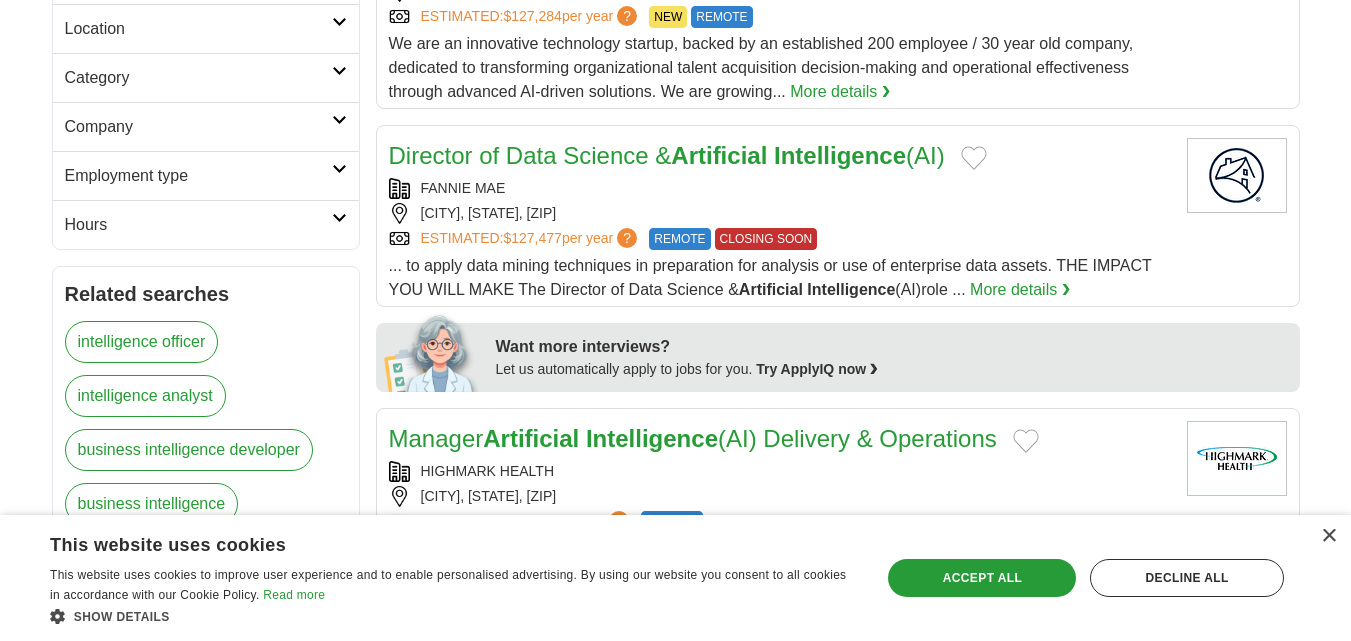 scroll, scrollTop: 601, scrollLeft: 0, axis: vertical 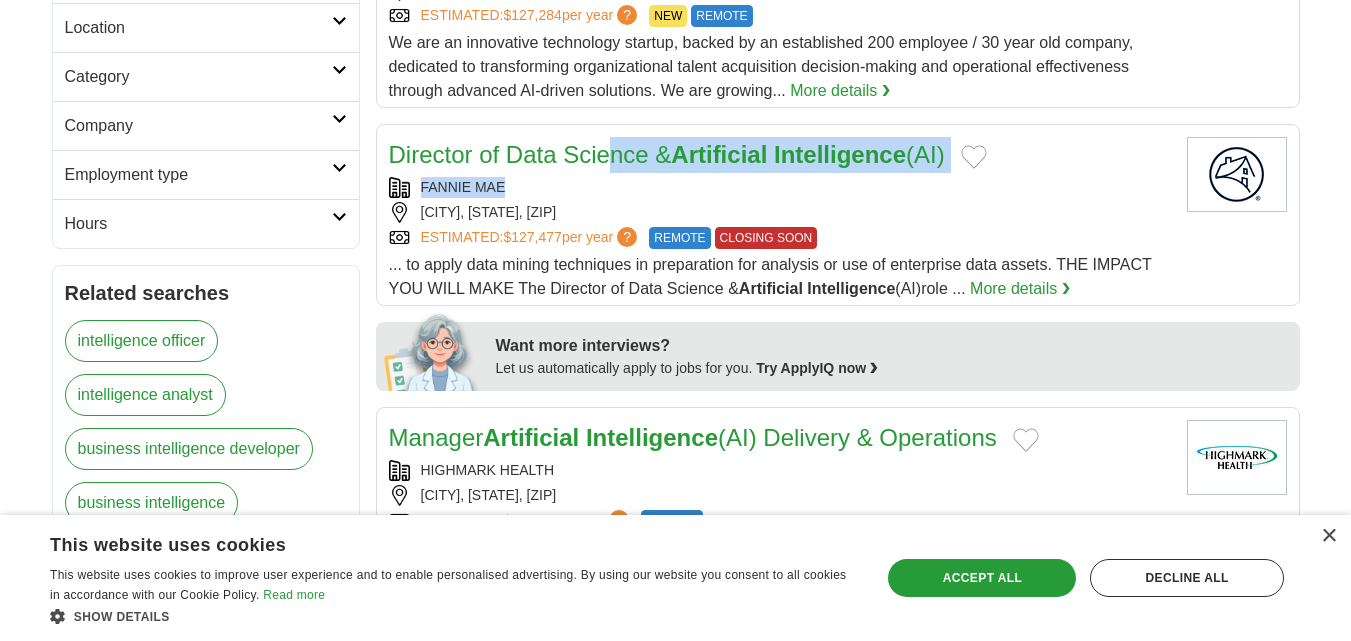 drag, startPoint x: 510, startPoint y: 185, endPoint x: 383, endPoint y: 154, distance: 130.72873 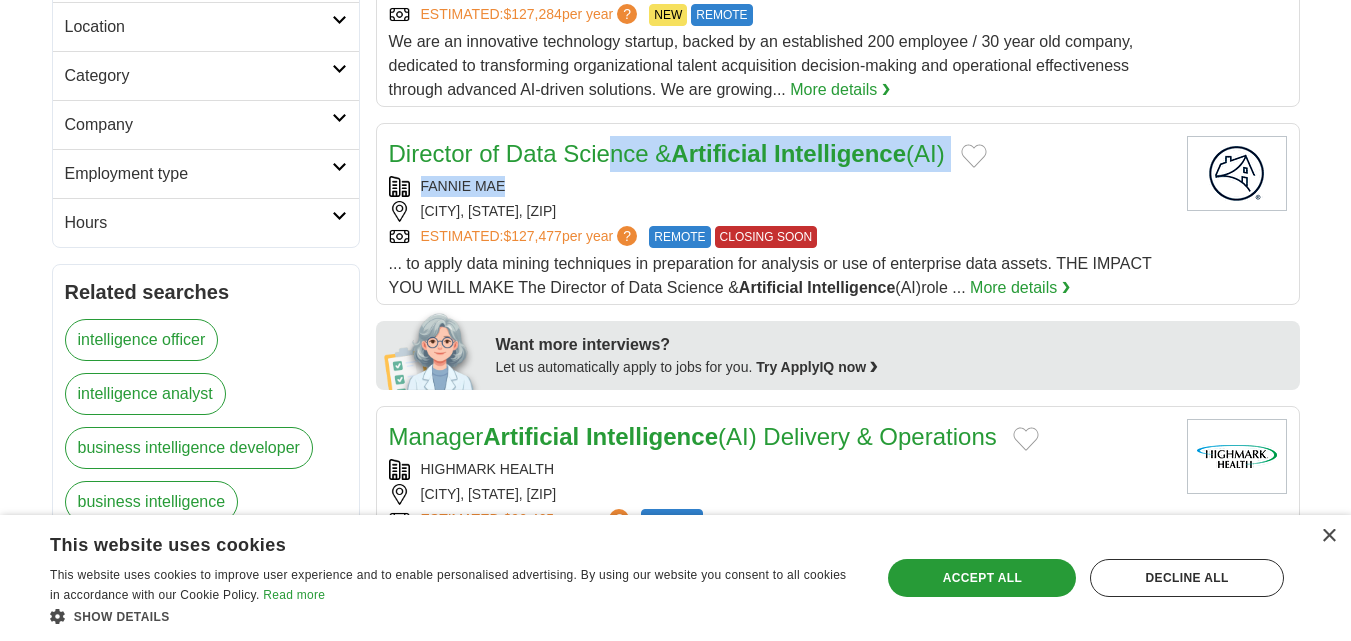 scroll, scrollTop: 603, scrollLeft: 0, axis: vertical 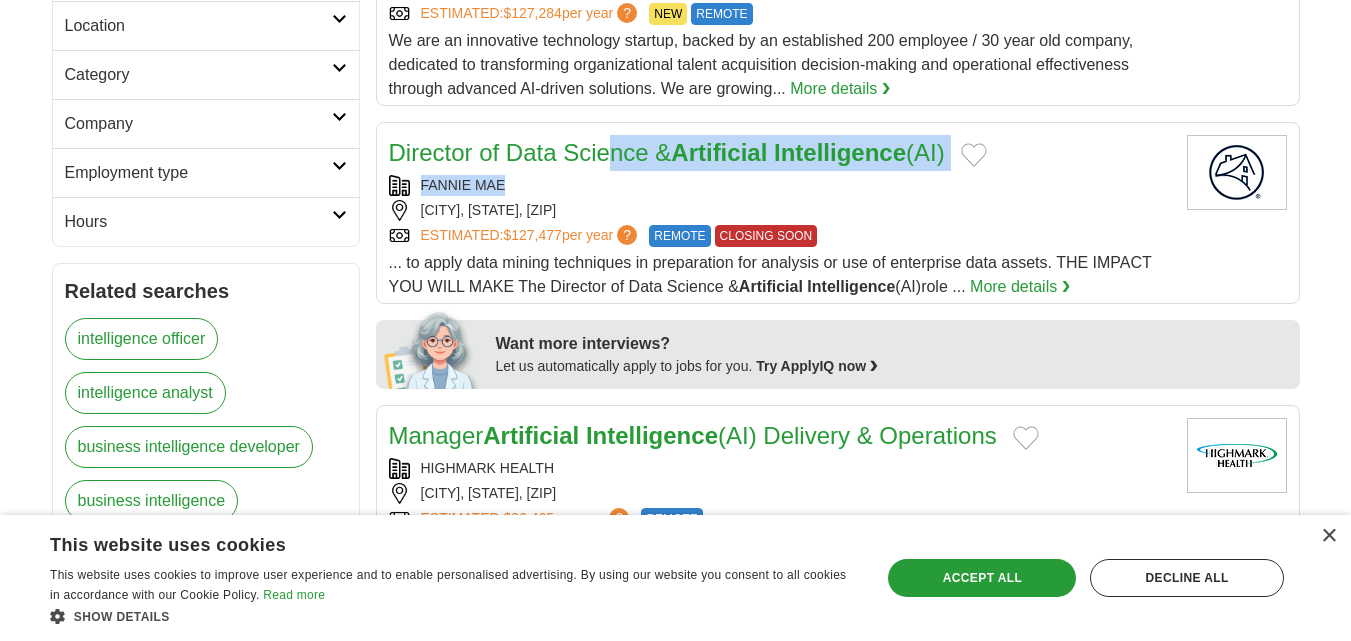 copy on "Director of Data Science & Artificial Intelligence (AI)
FANNIE MAE" 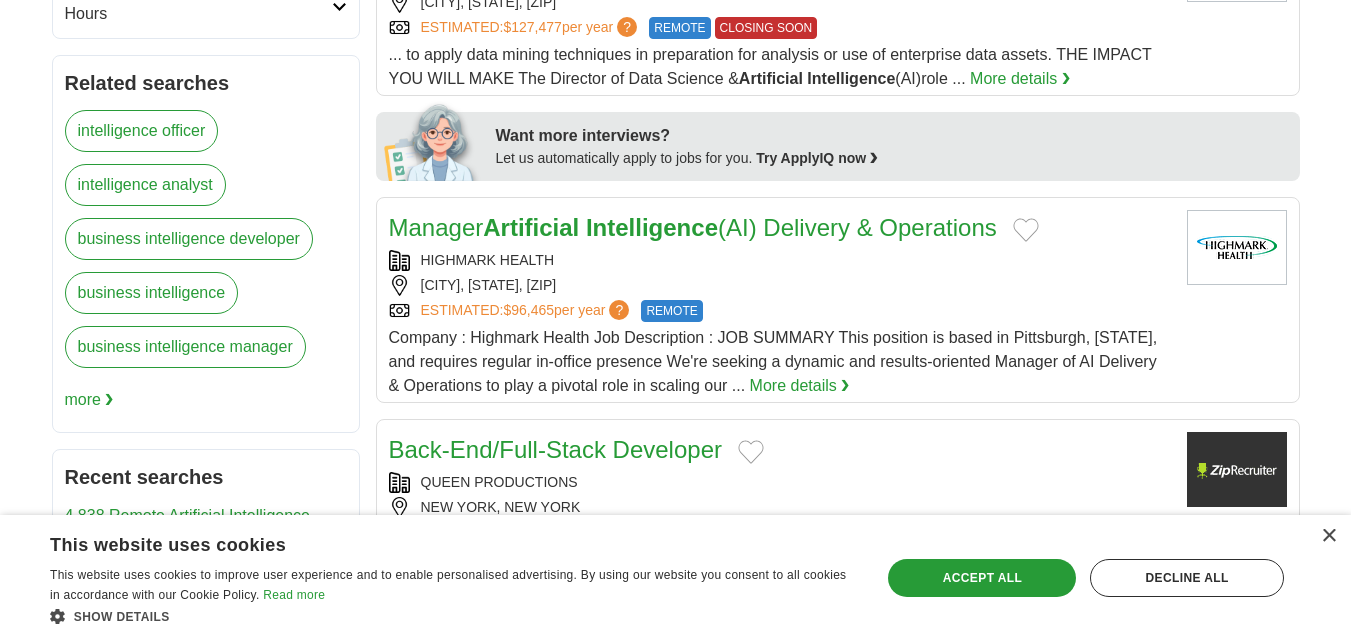 scroll, scrollTop: 815, scrollLeft: 0, axis: vertical 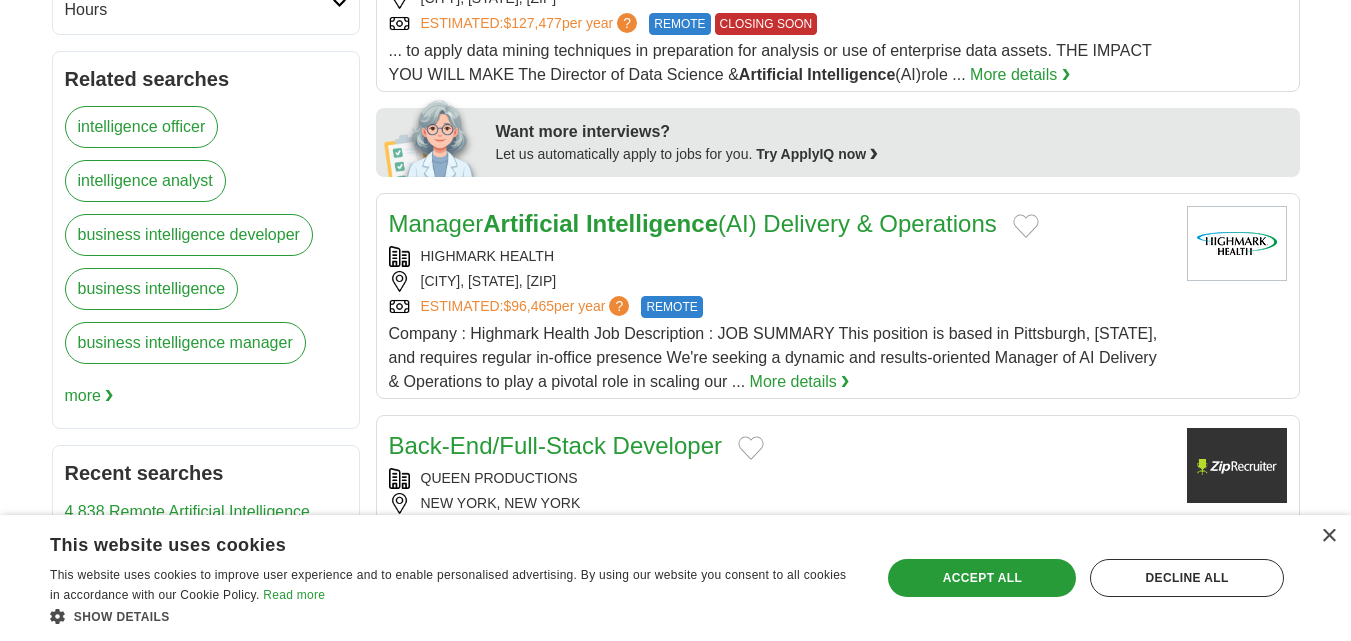 drag, startPoint x: 561, startPoint y: 254, endPoint x: 394, endPoint y: 227, distance: 169.16855 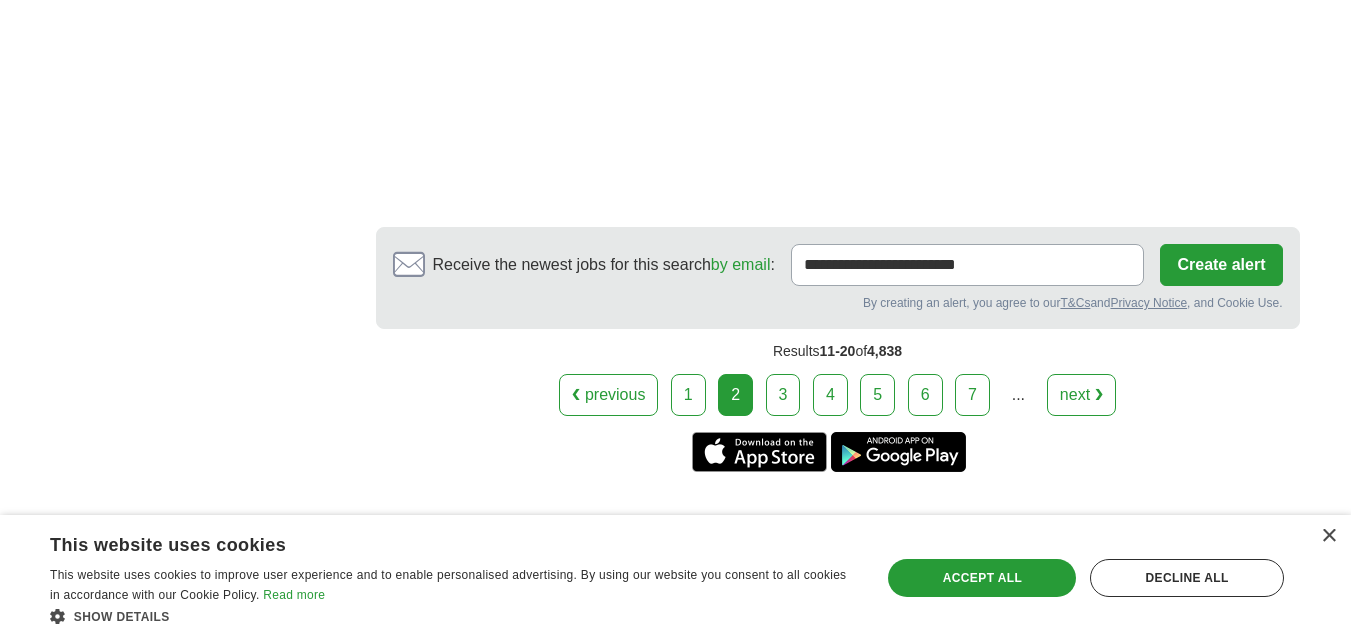 scroll, scrollTop: 3750, scrollLeft: 0, axis: vertical 